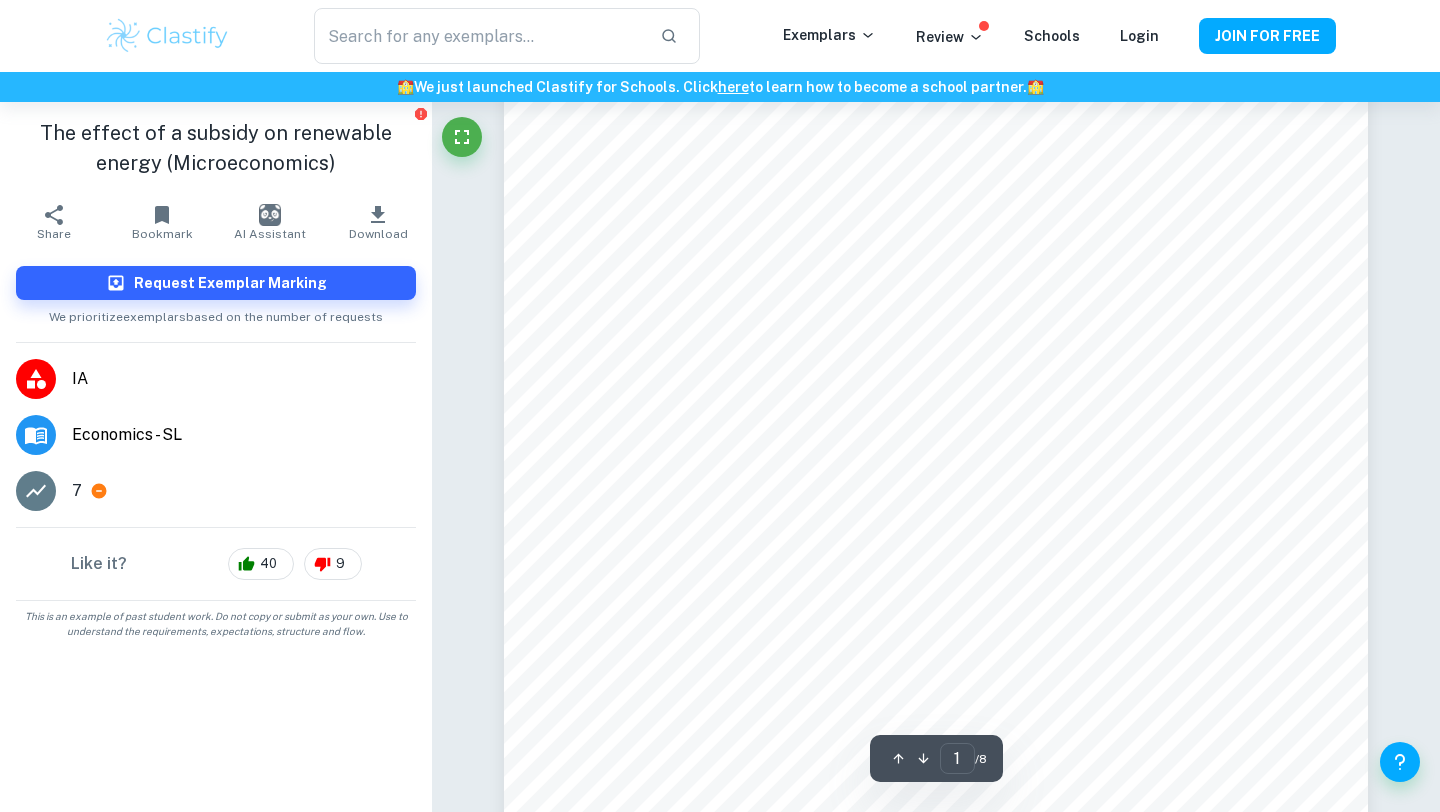 scroll, scrollTop: 0, scrollLeft: 0, axis: both 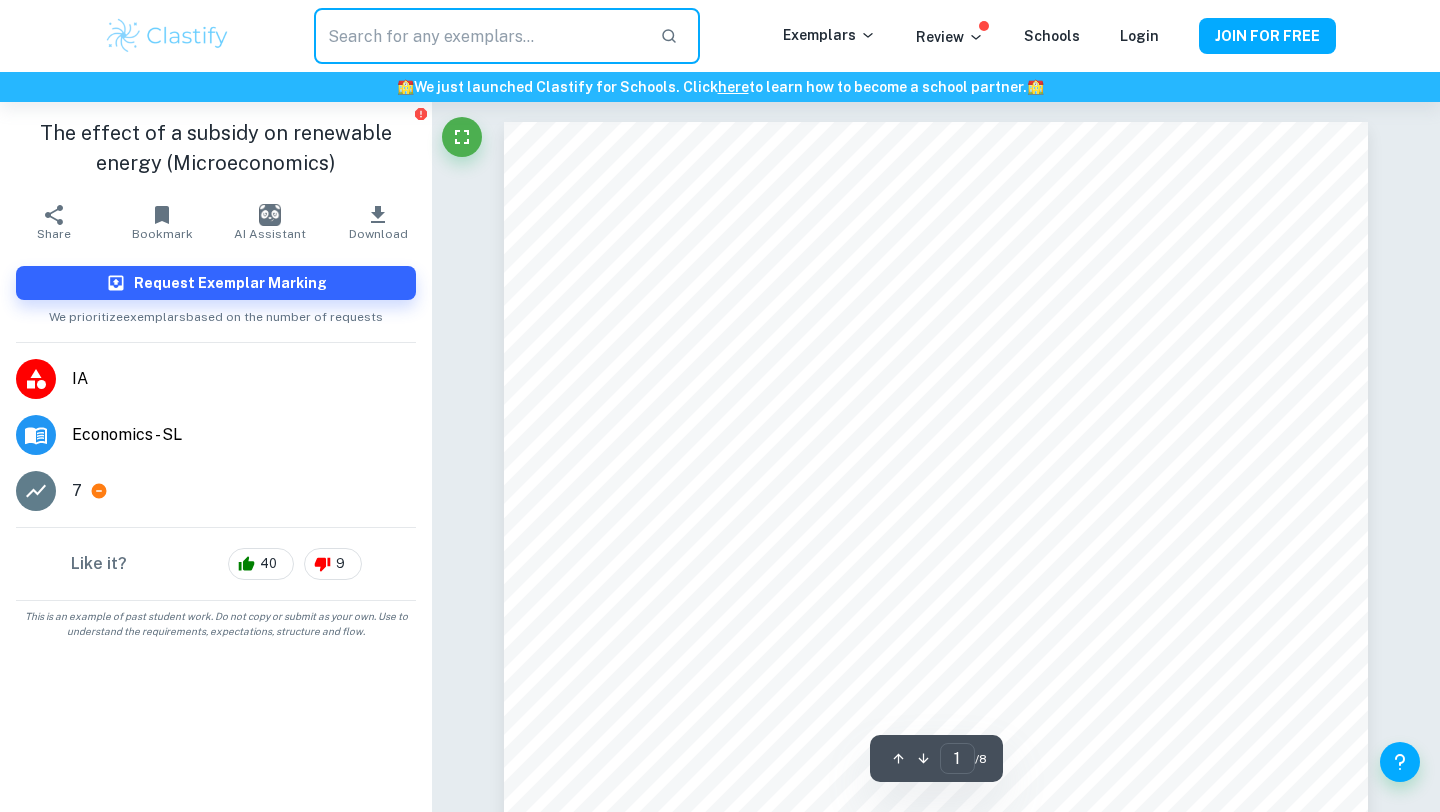 click at bounding box center [479, 36] 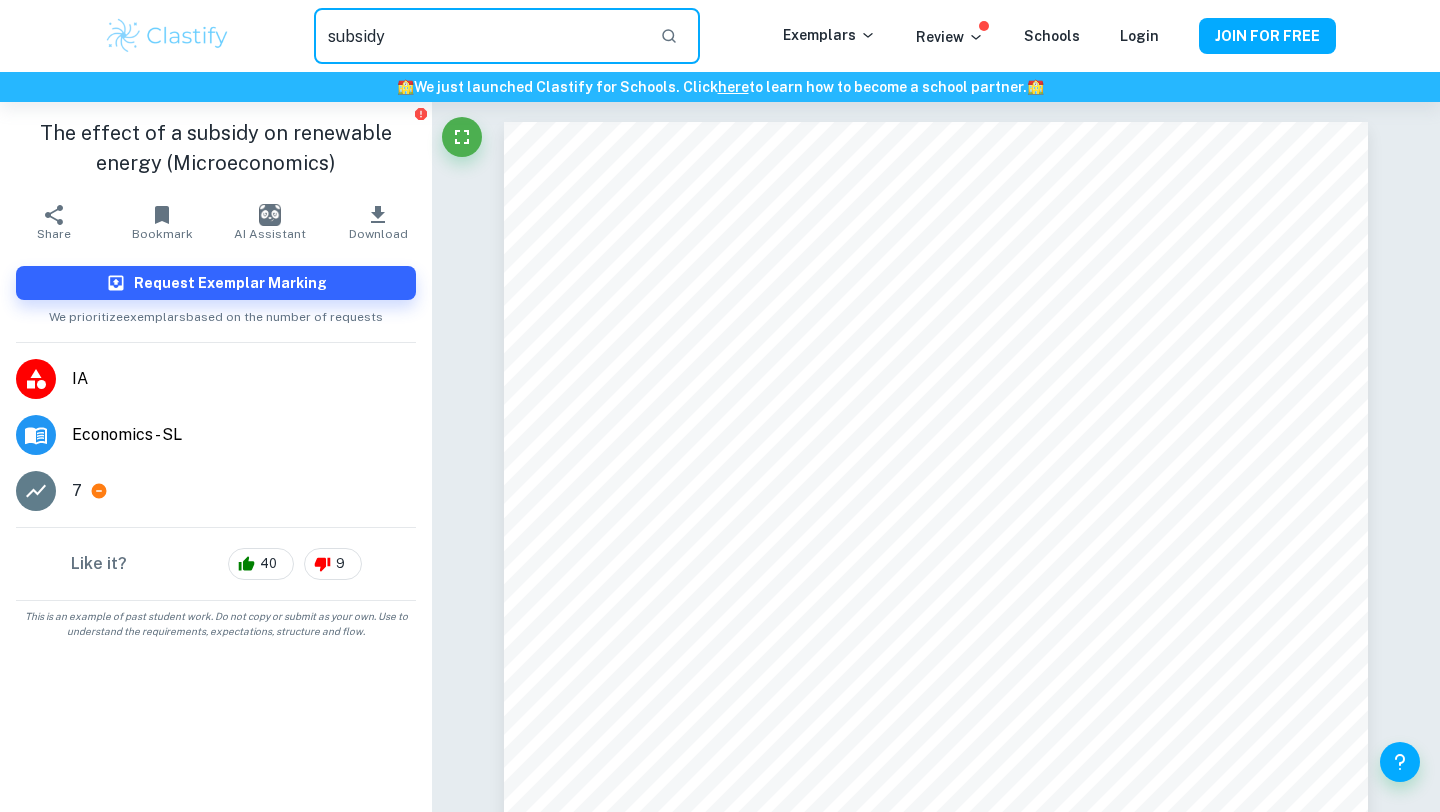 type on "subsidy" 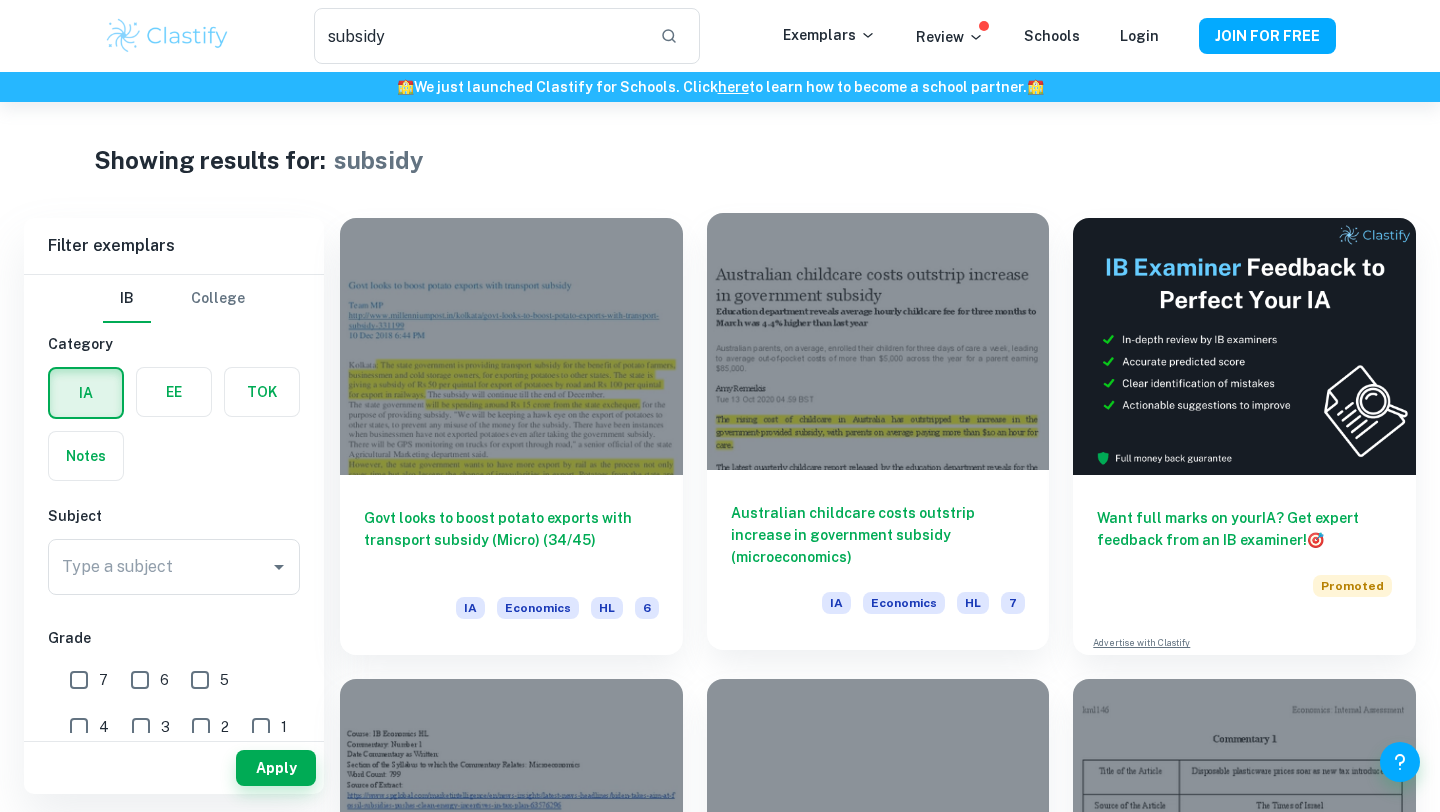 click on "Australian childcare costs outstrip increase in government subsidy (microeconomics)" at bounding box center (878, 535) 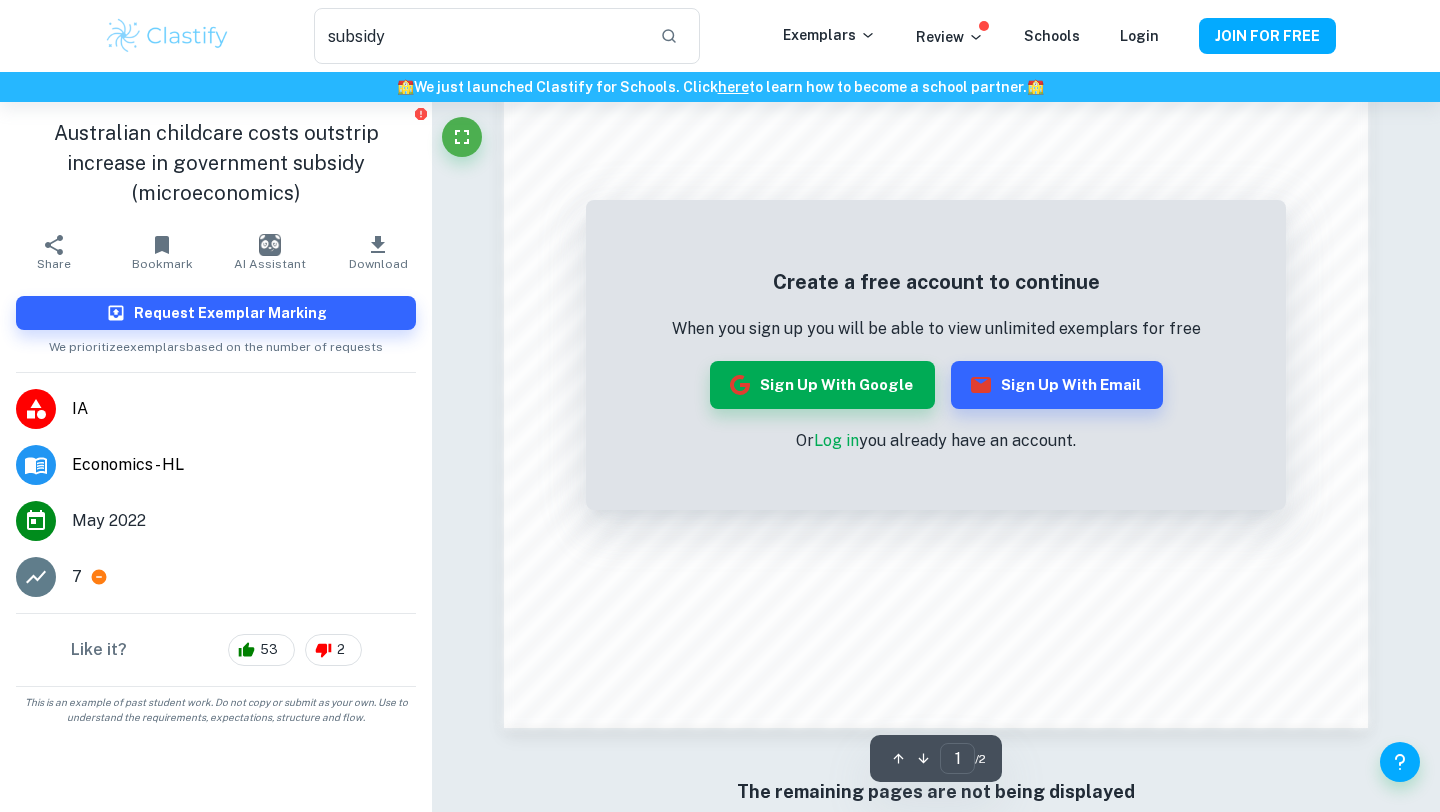 scroll, scrollTop: 1898, scrollLeft: 0, axis: vertical 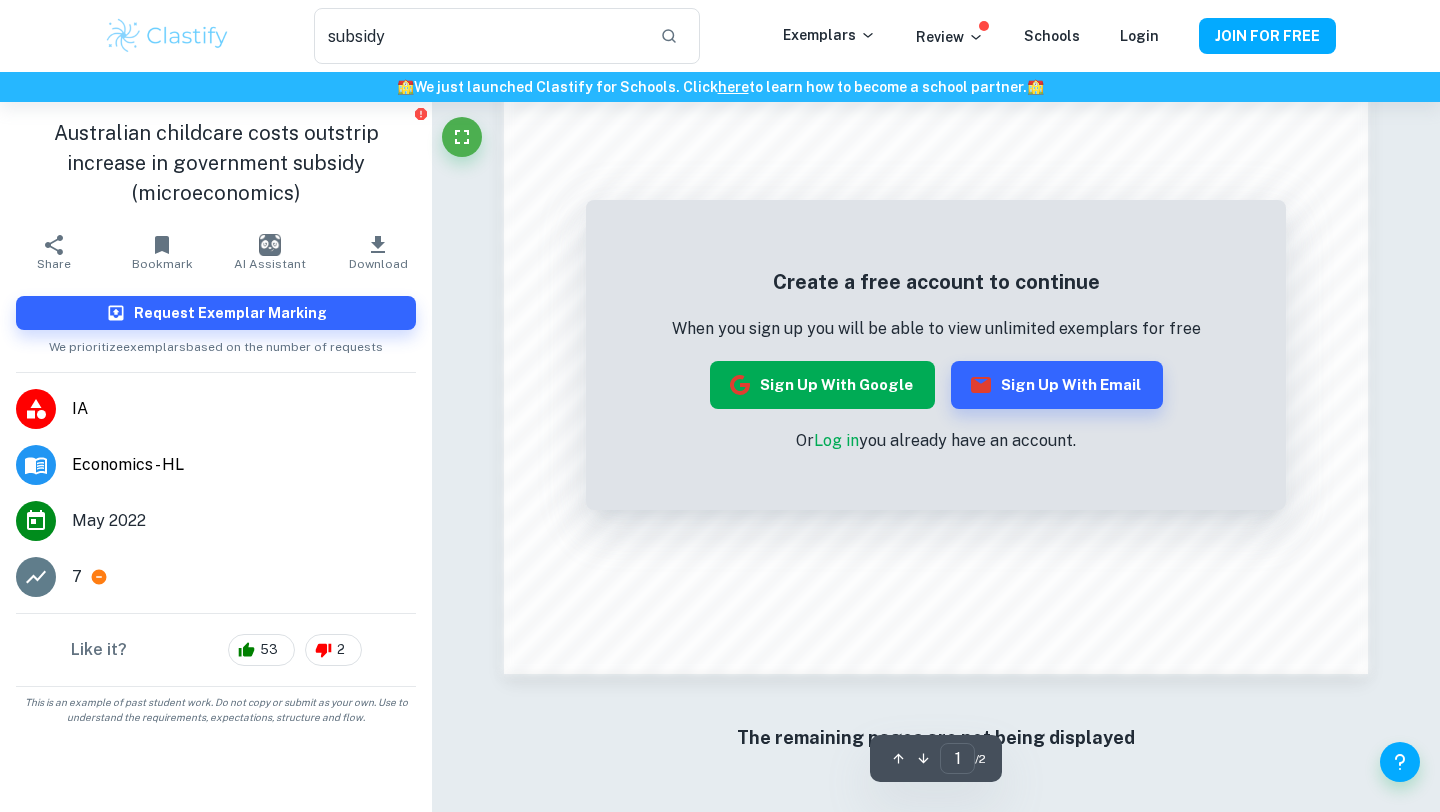 click on "Sign up with Google" at bounding box center [822, 385] 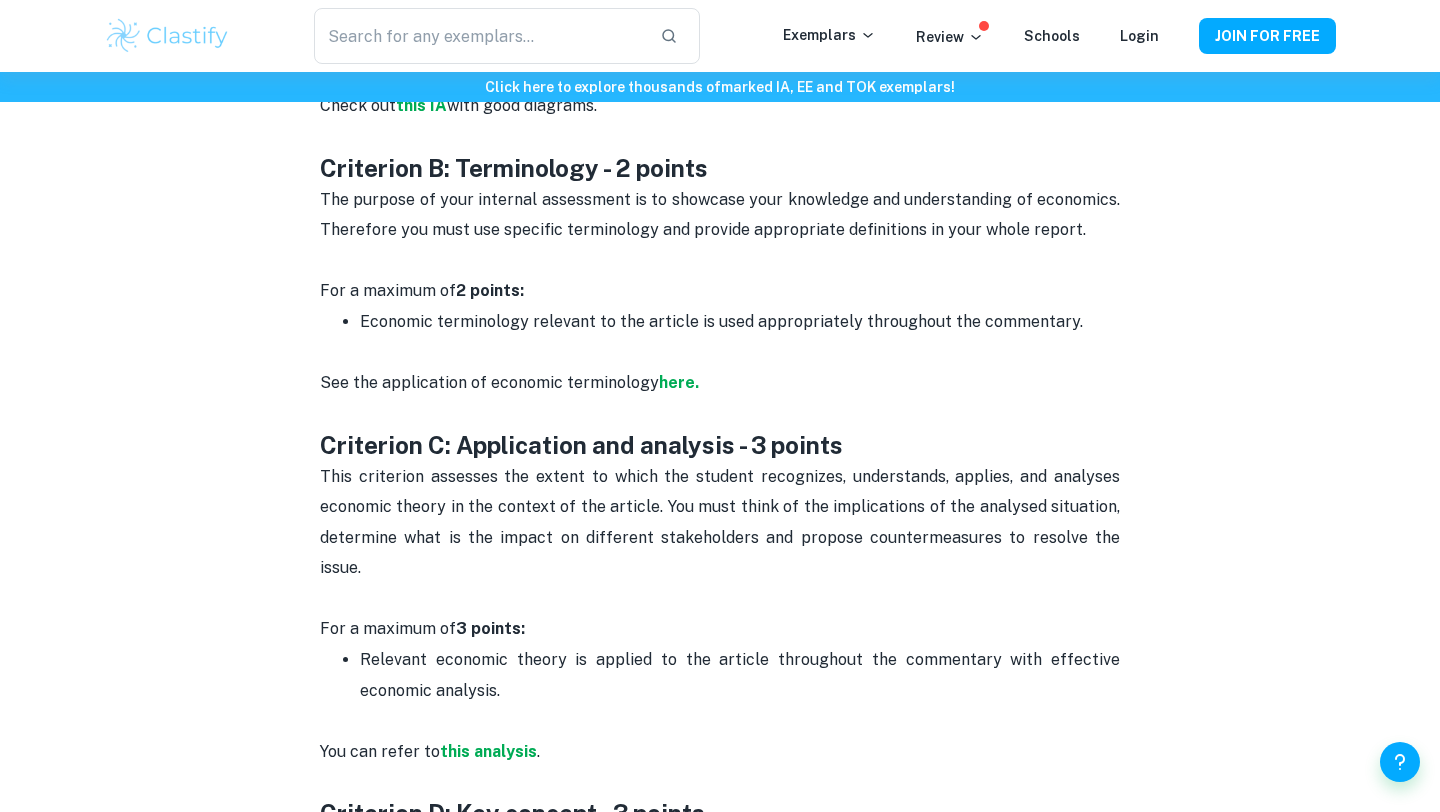 scroll, scrollTop: 1483, scrollLeft: 0, axis: vertical 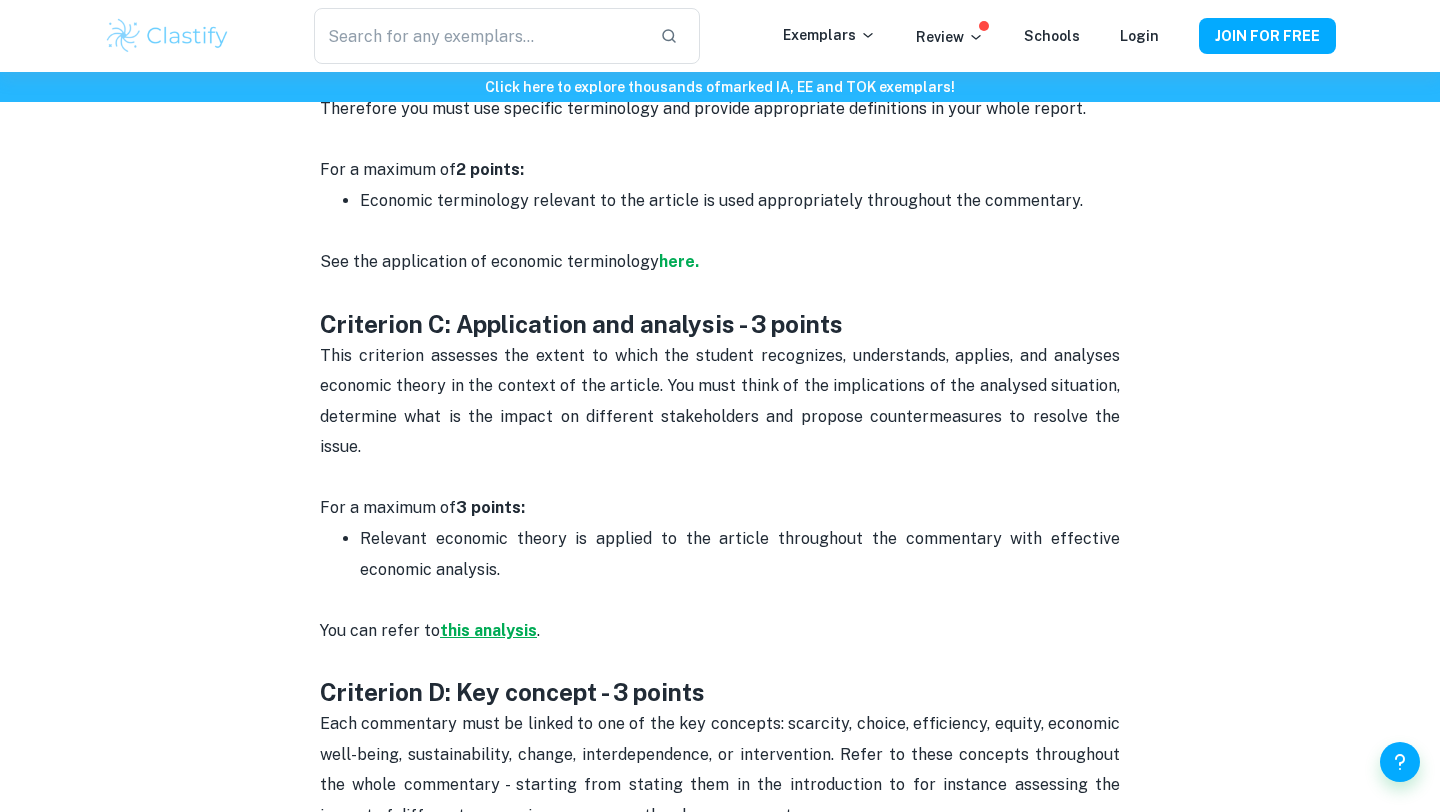click on "this analysis" at bounding box center [488, 630] 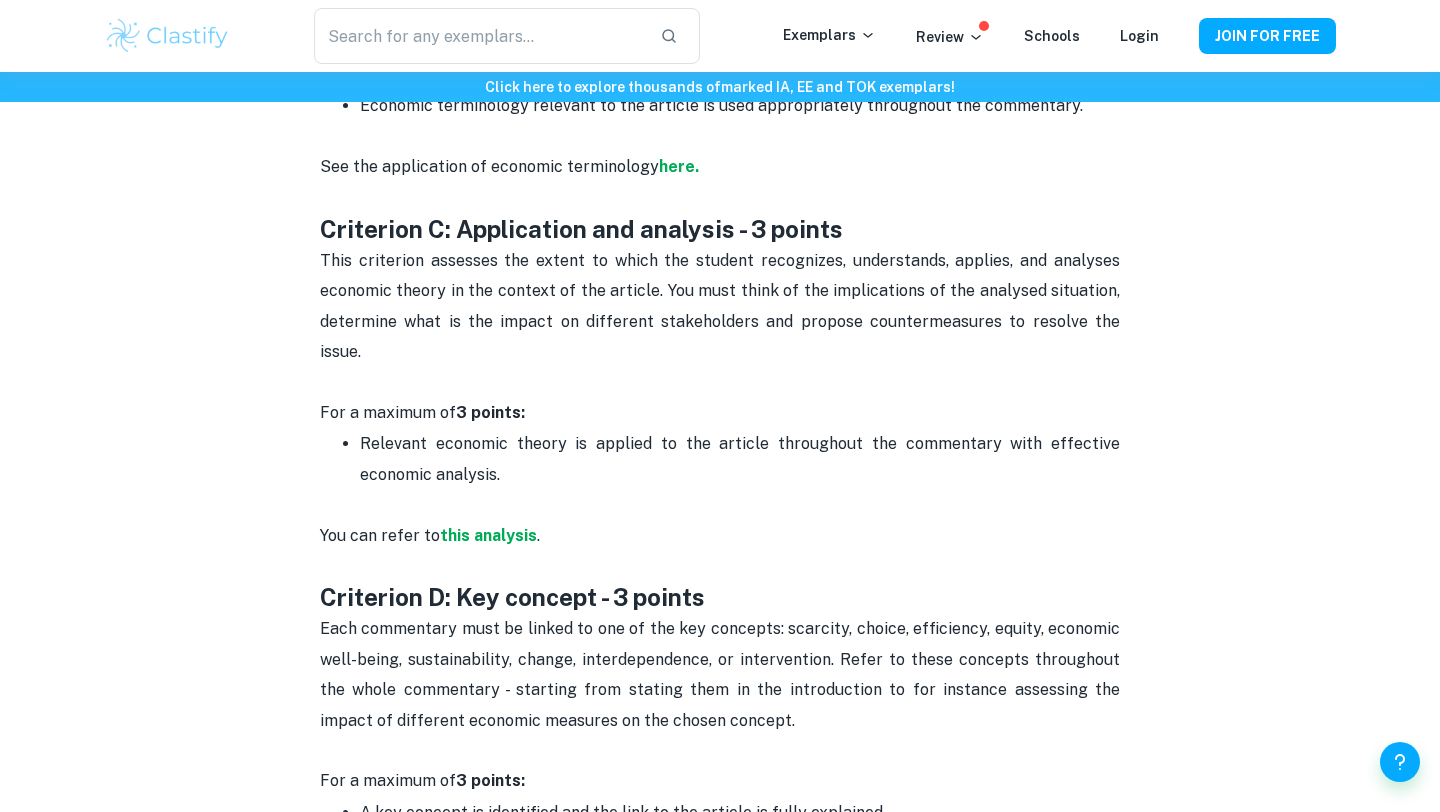 scroll, scrollTop: 1720, scrollLeft: 0, axis: vertical 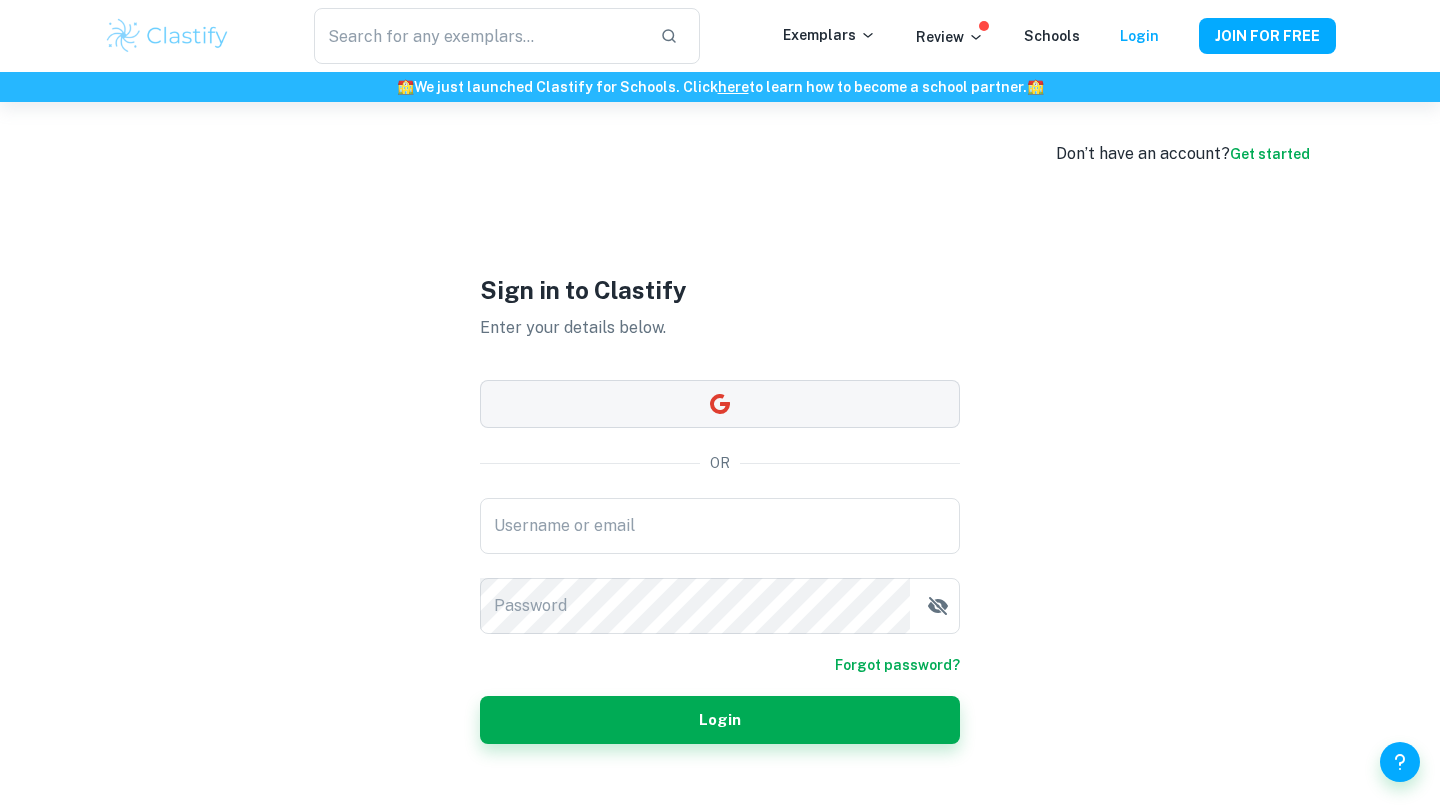 click at bounding box center (720, 404) 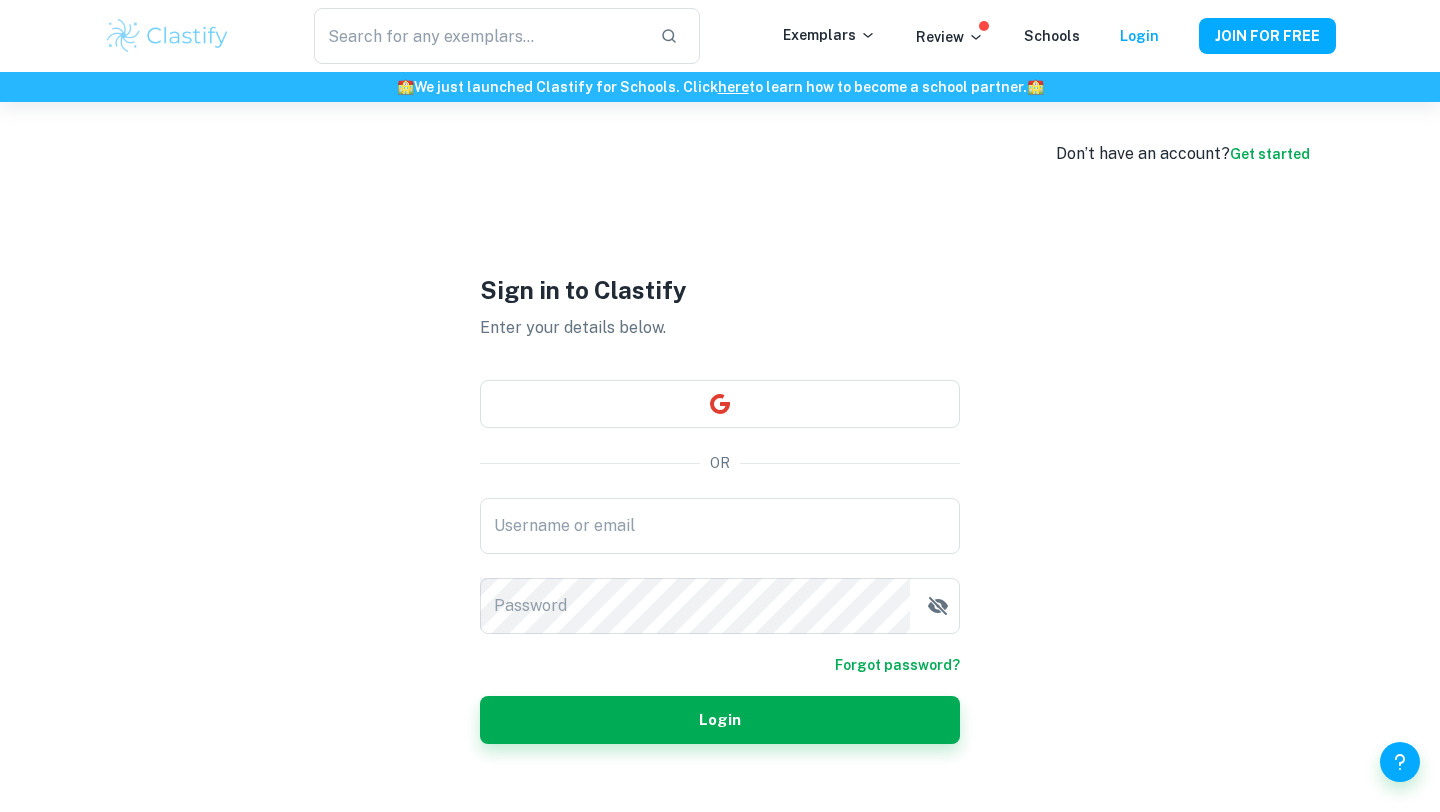 scroll, scrollTop: 0, scrollLeft: 0, axis: both 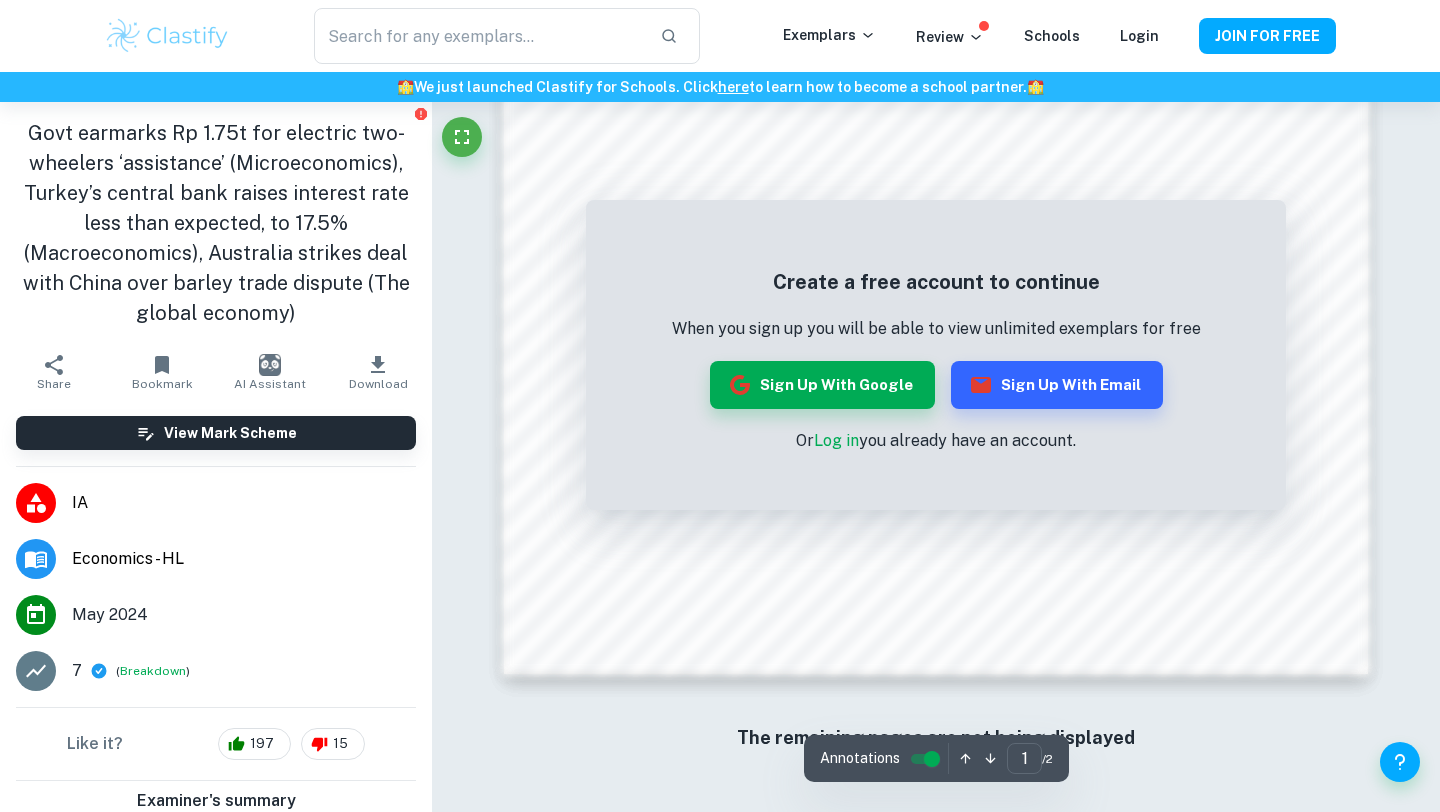 click on "Log in" at bounding box center [836, 440] 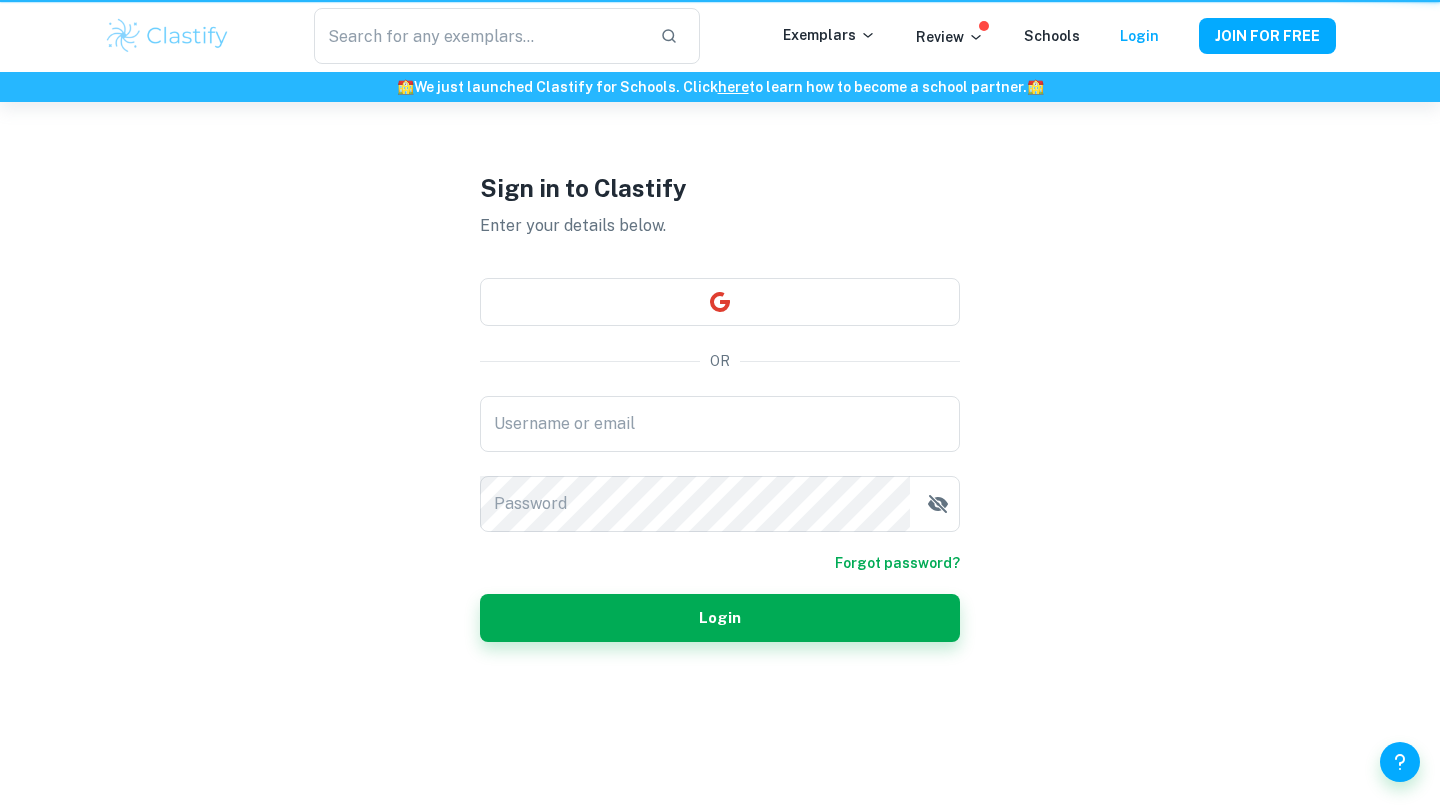 scroll, scrollTop: 0, scrollLeft: 0, axis: both 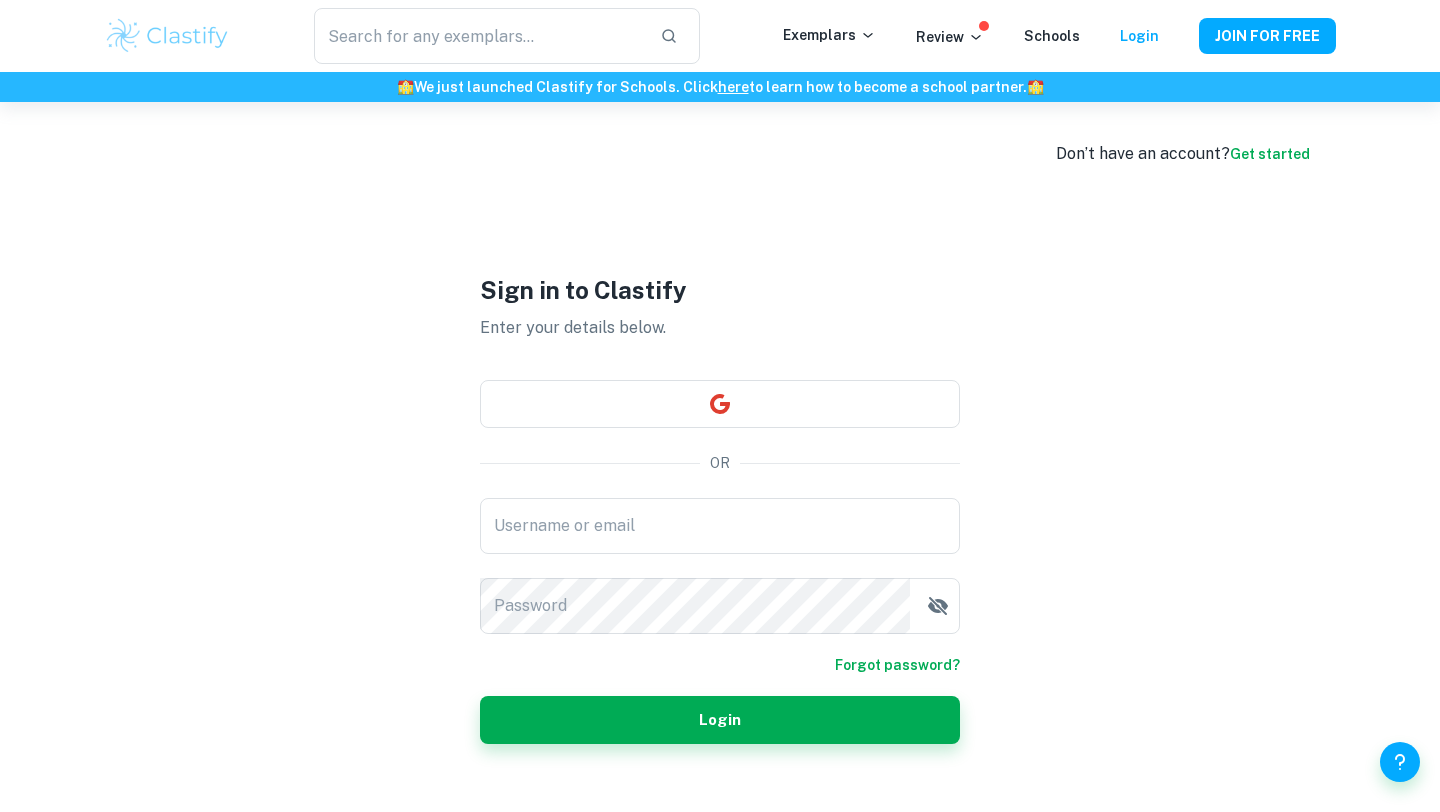 click on "Sign in to Clastify Enter your details below. OR Username or email Username or email Password Password Forgot password? Login" at bounding box center [720, 508] 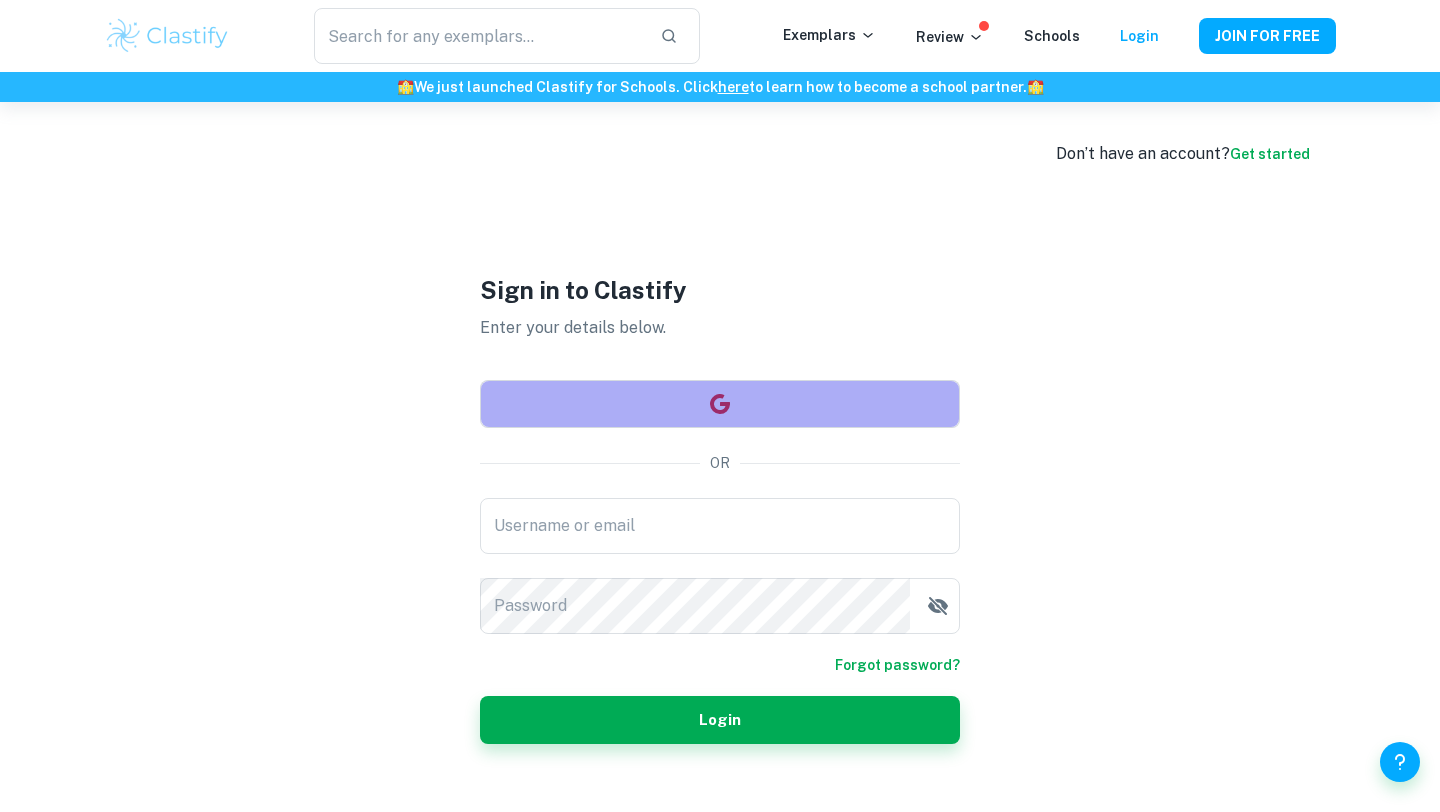 click 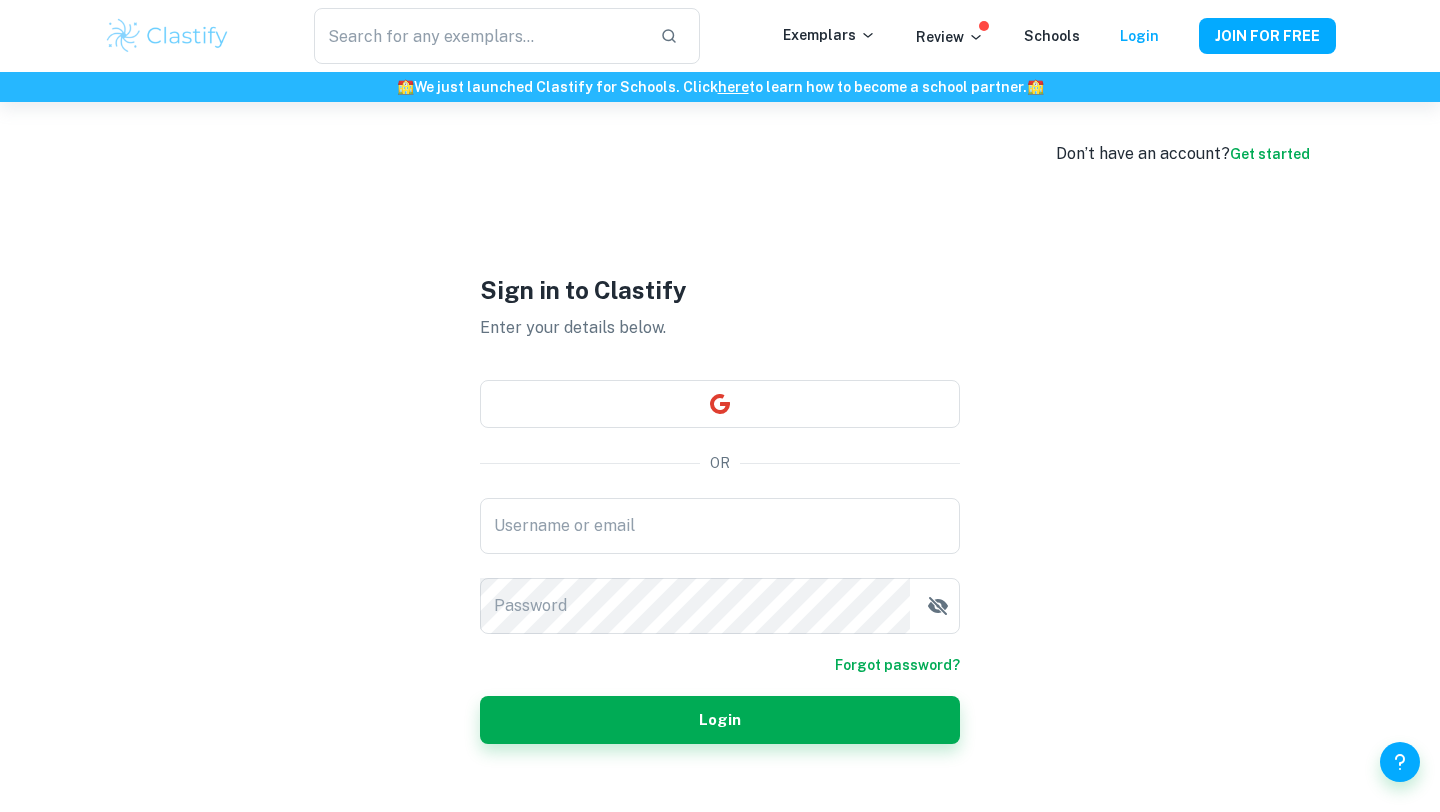 scroll, scrollTop: 0, scrollLeft: 0, axis: both 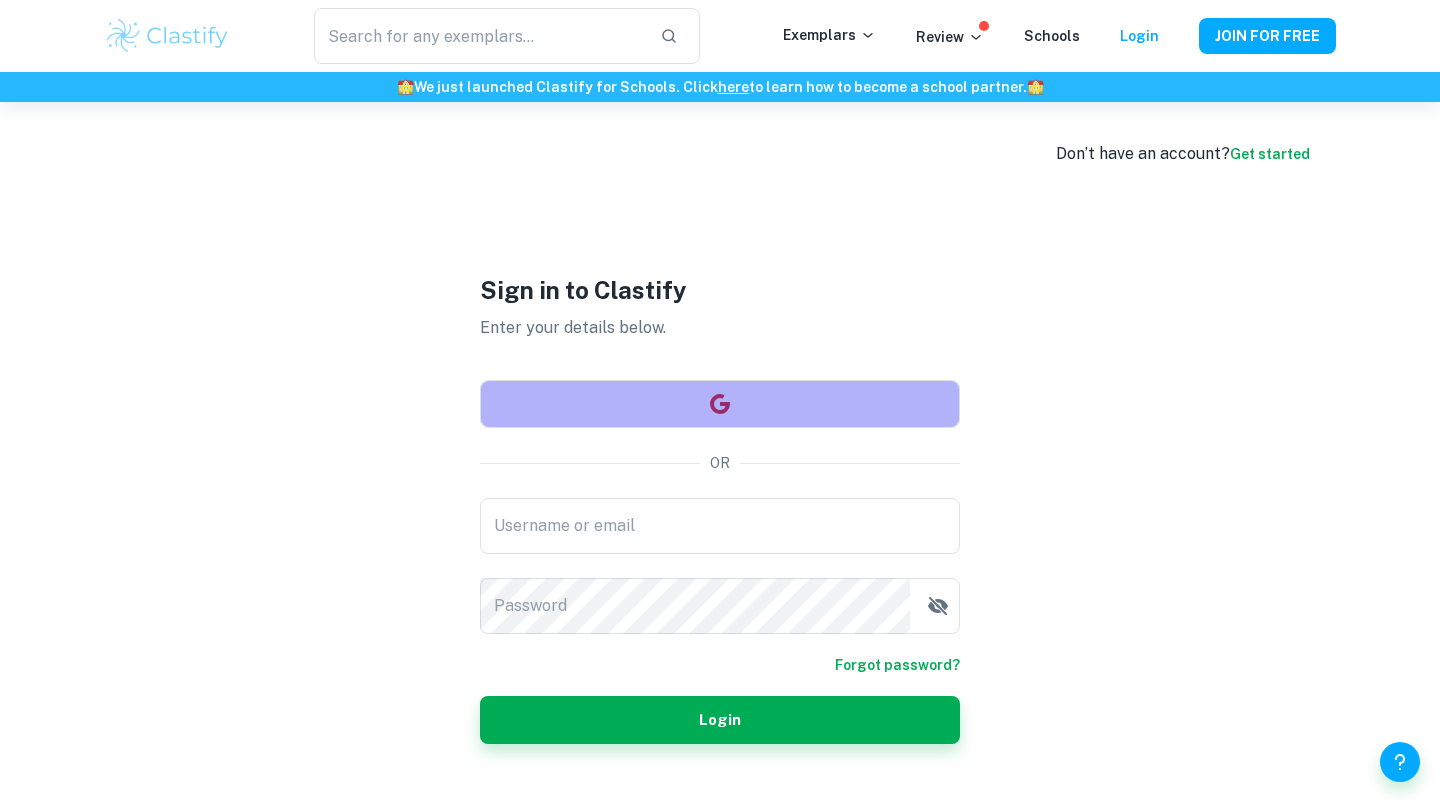 click at bounding box center (720, 404) 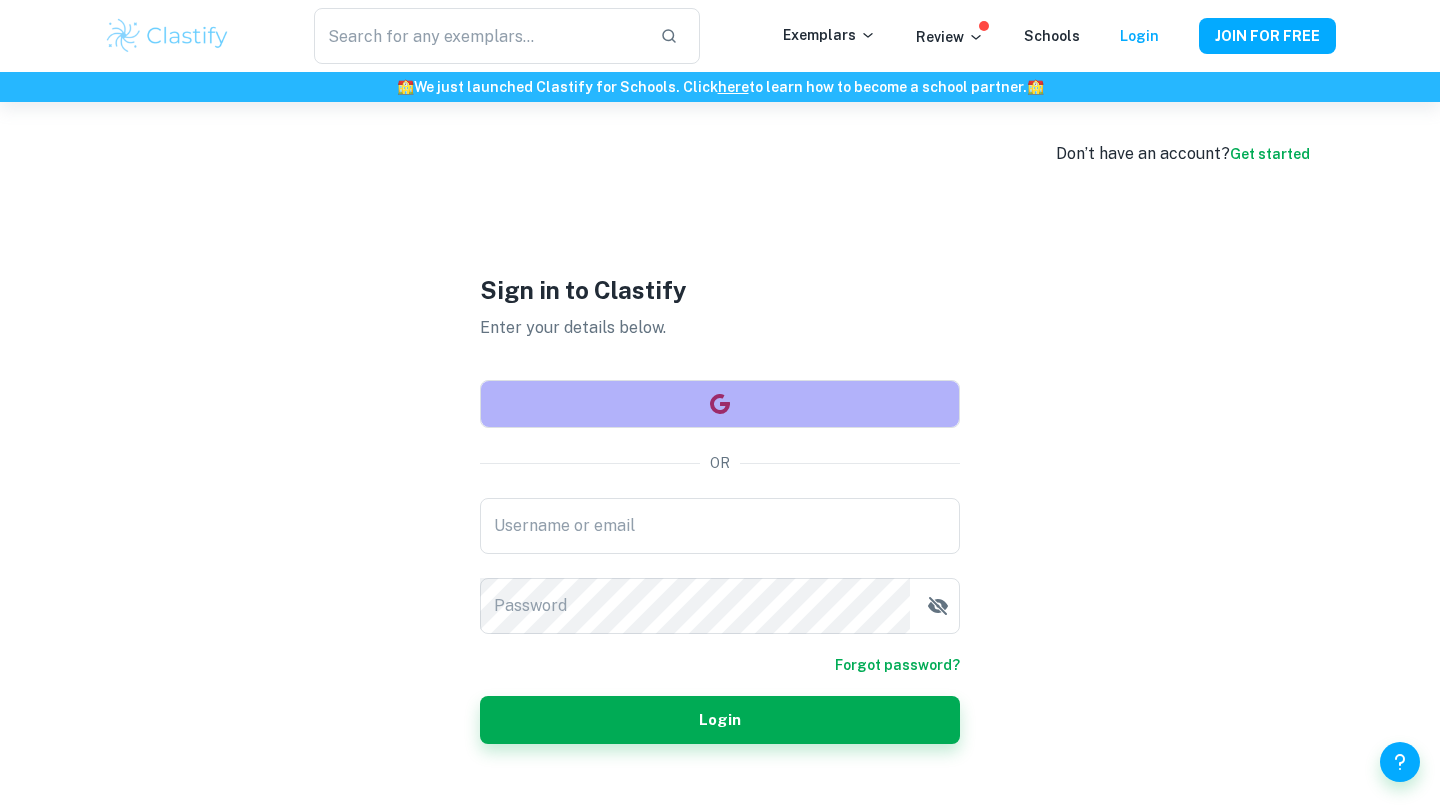 click at bounding box center (720, 404) 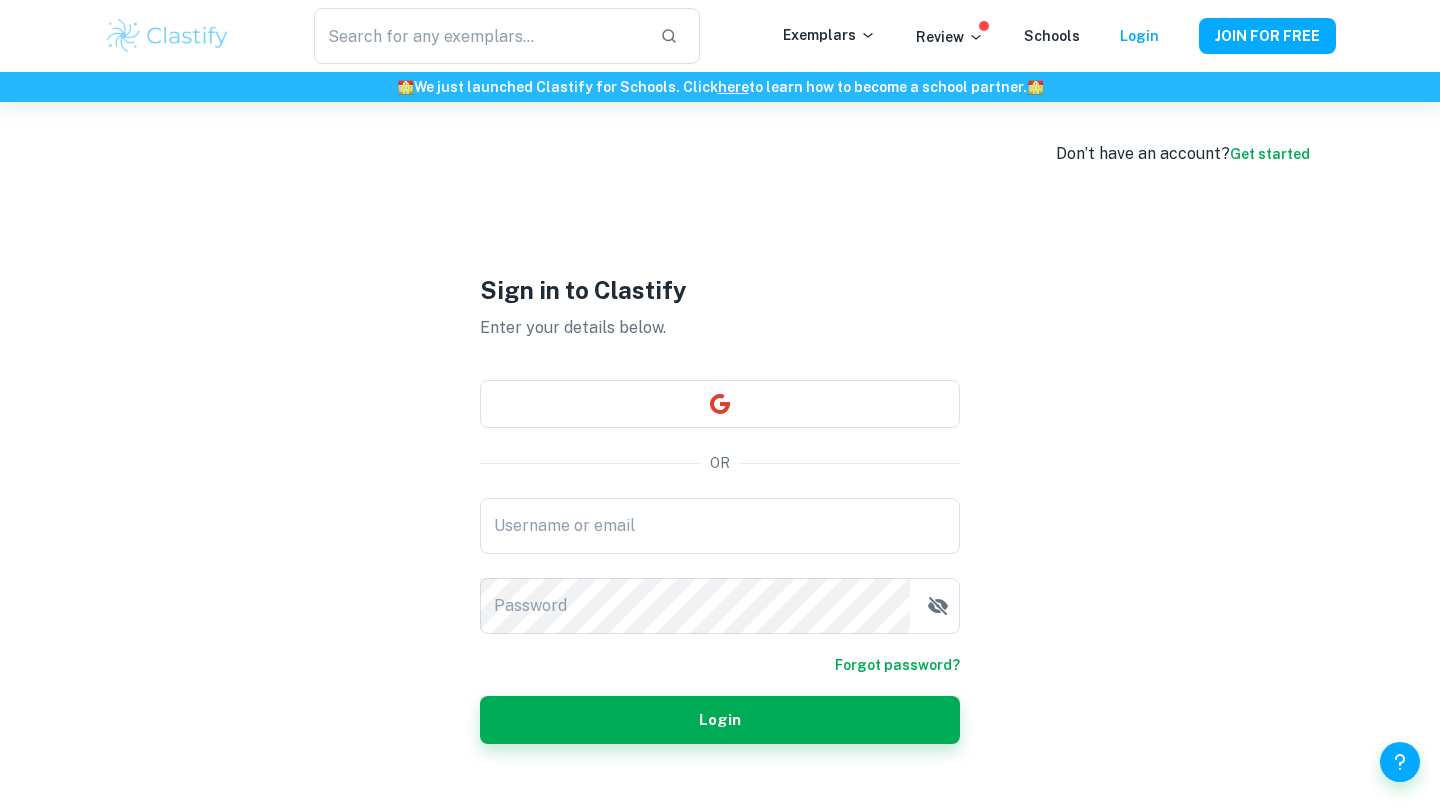 click at bounding box center [720, 404] 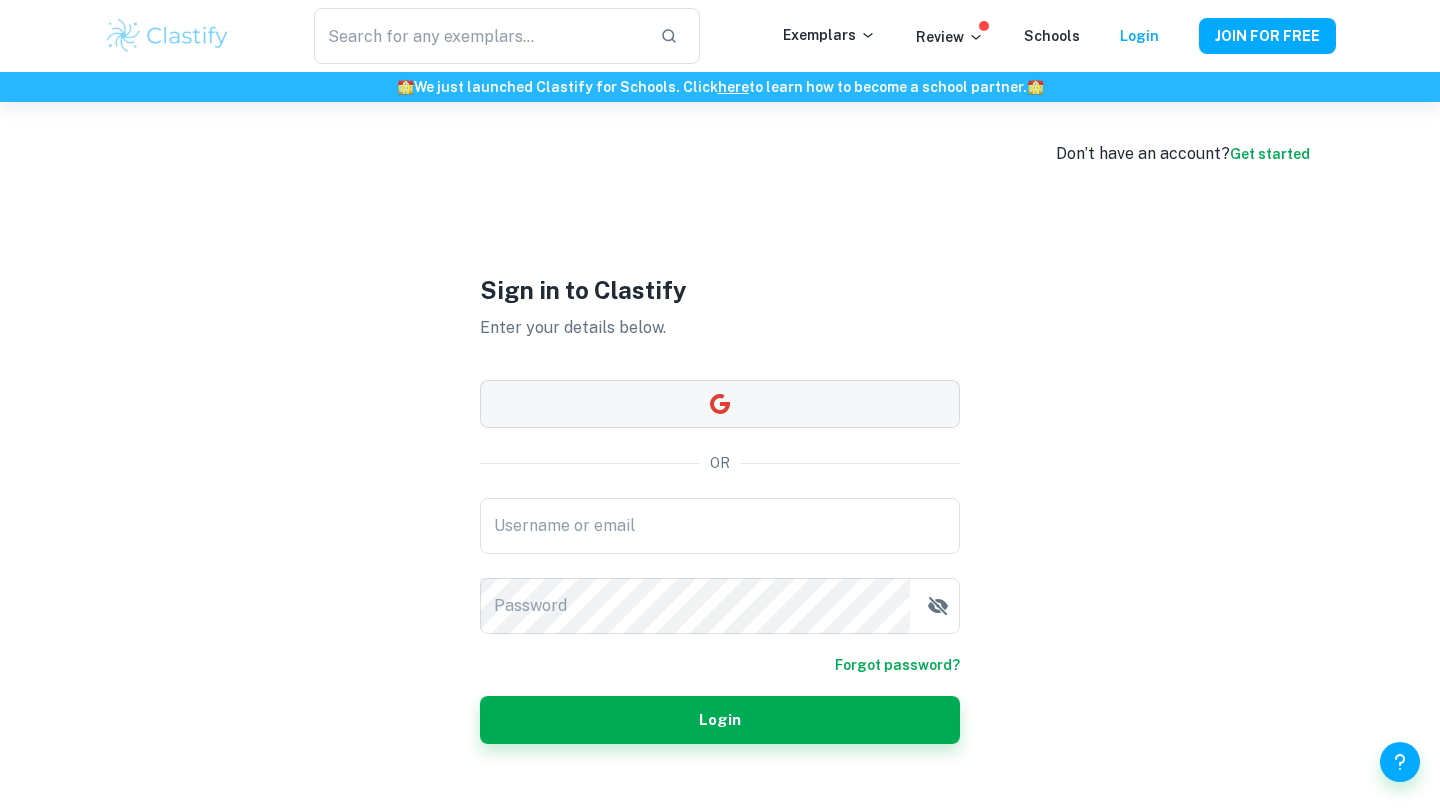 drag, startPoint x: 0, startPoint y: 0, endPoint x: 704, endPoint y: 409, distance: 814.1849 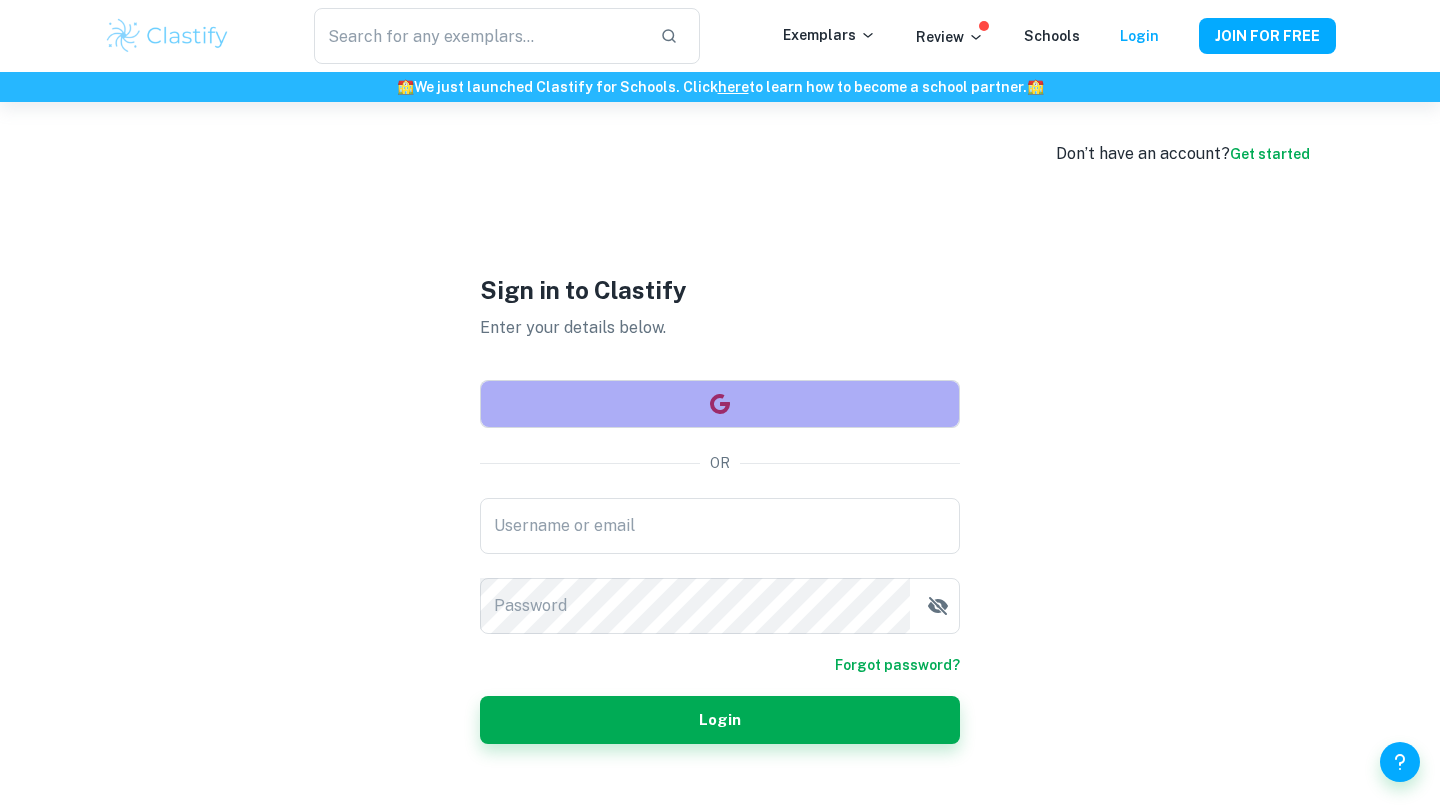 click at bounding box center [720, 404] 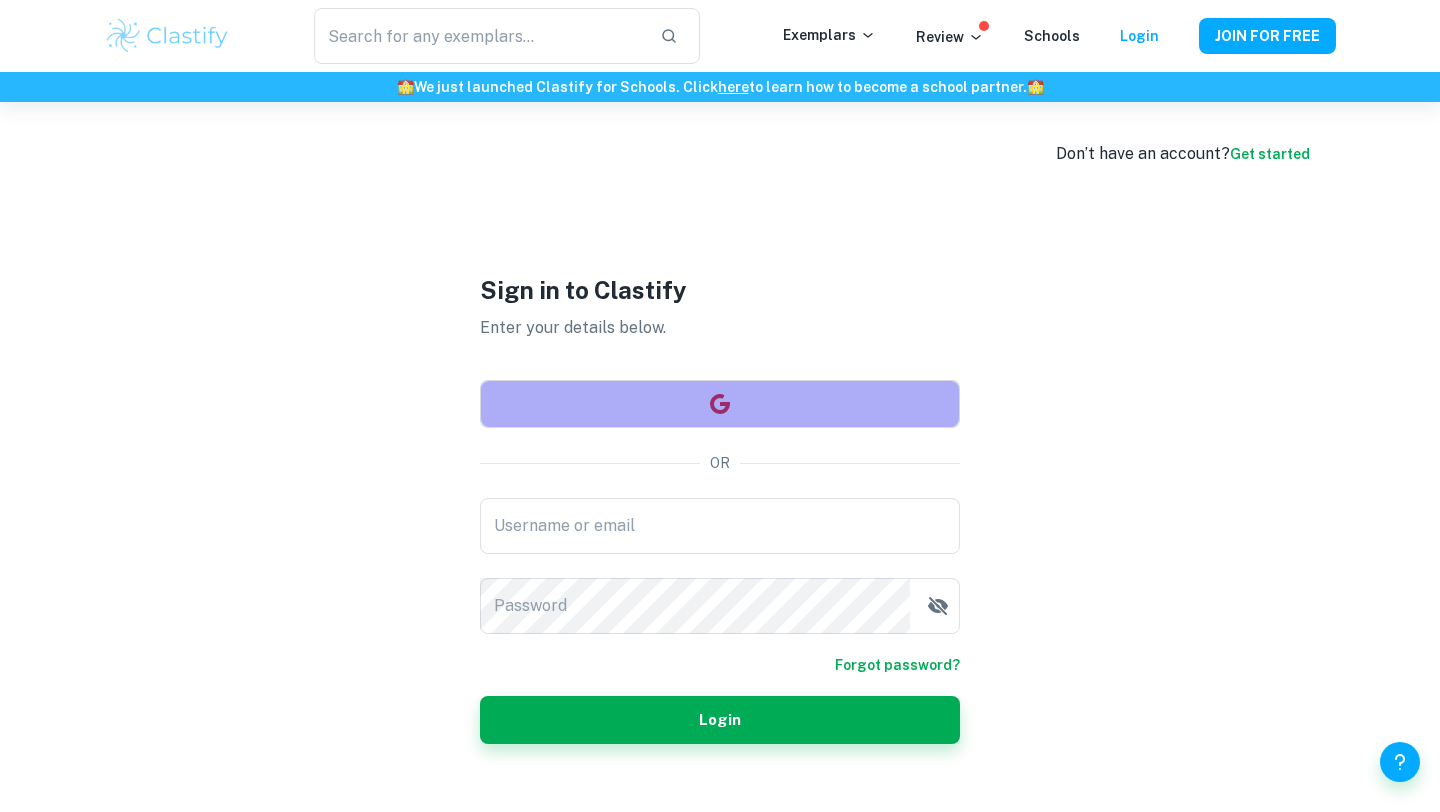 click at bounding box center [720, 404] 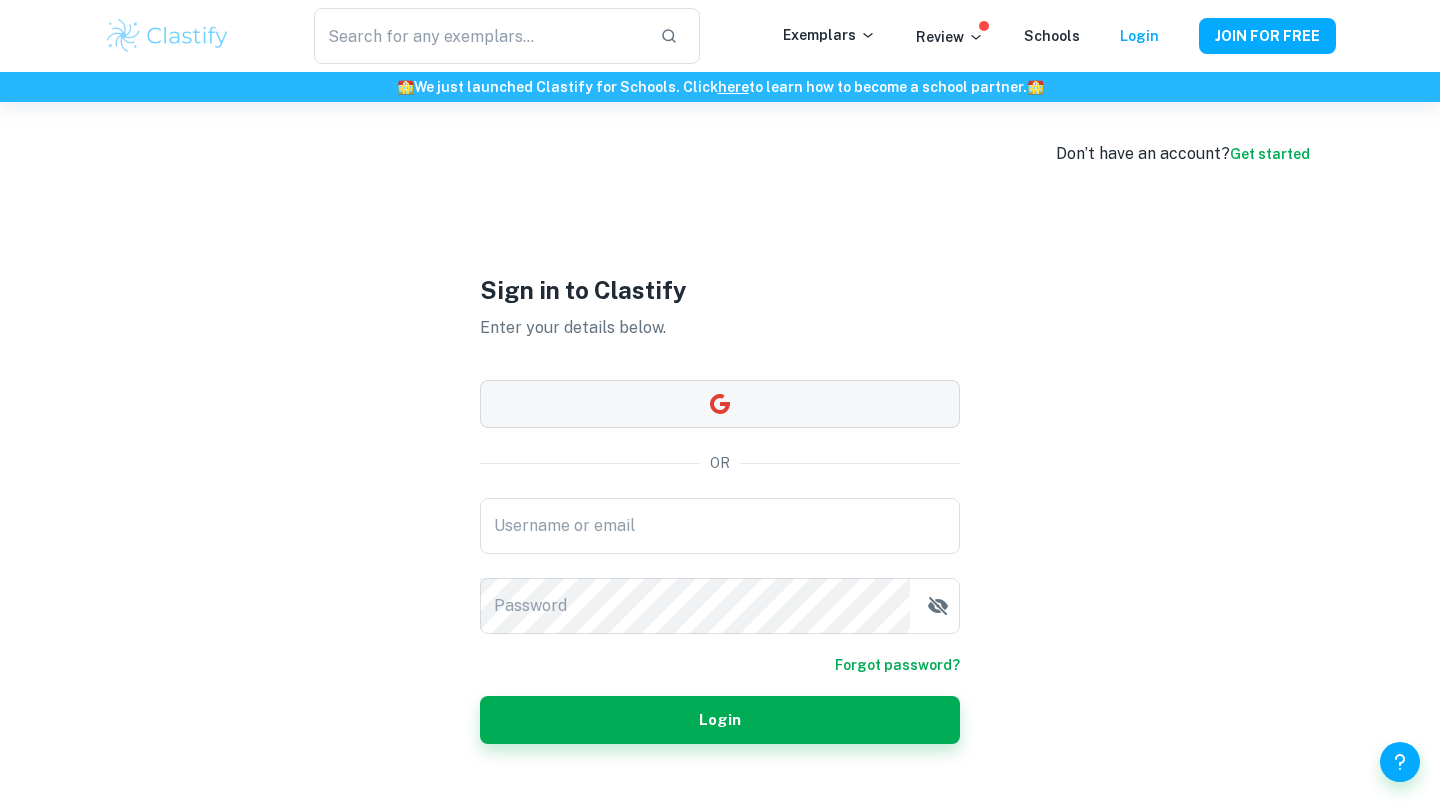 click 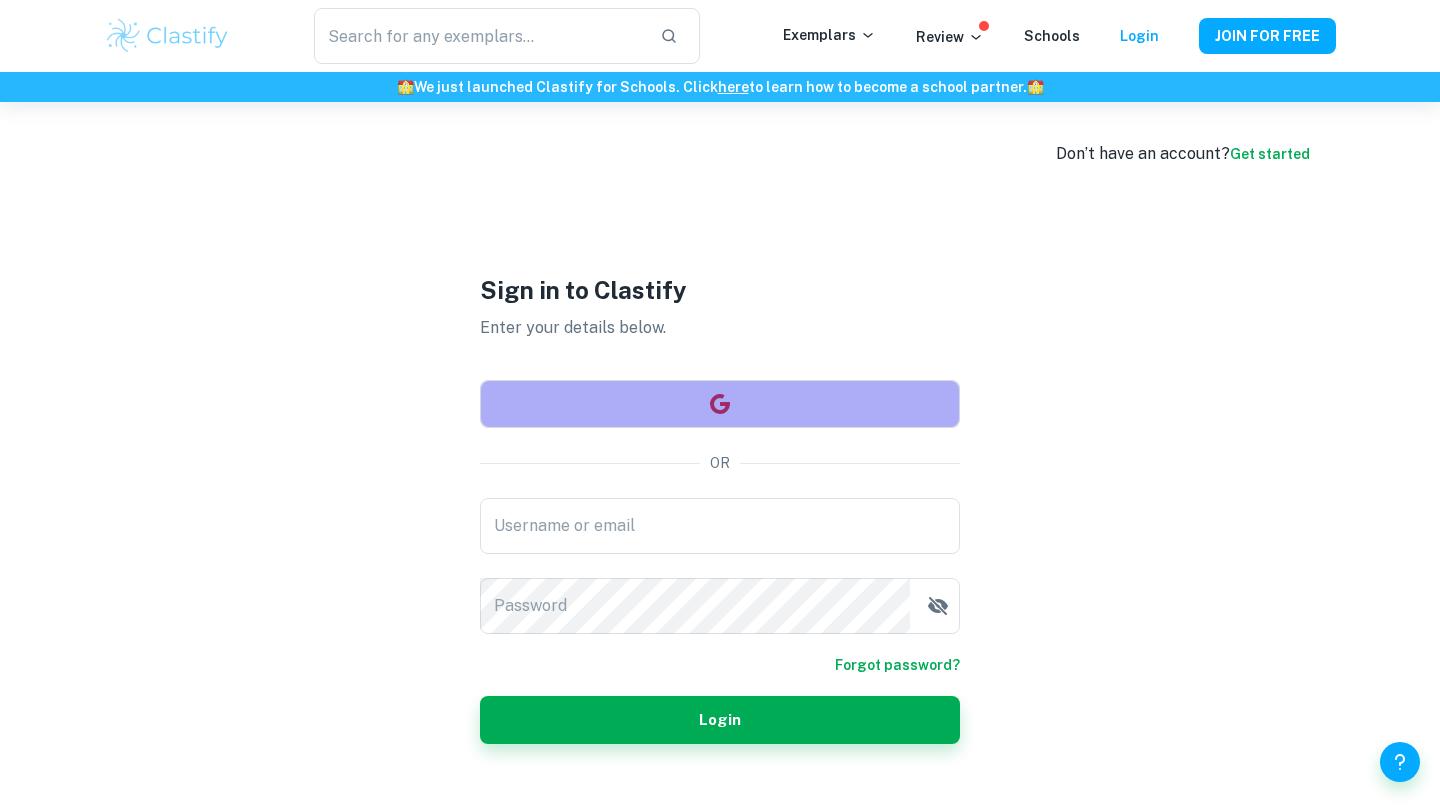 click 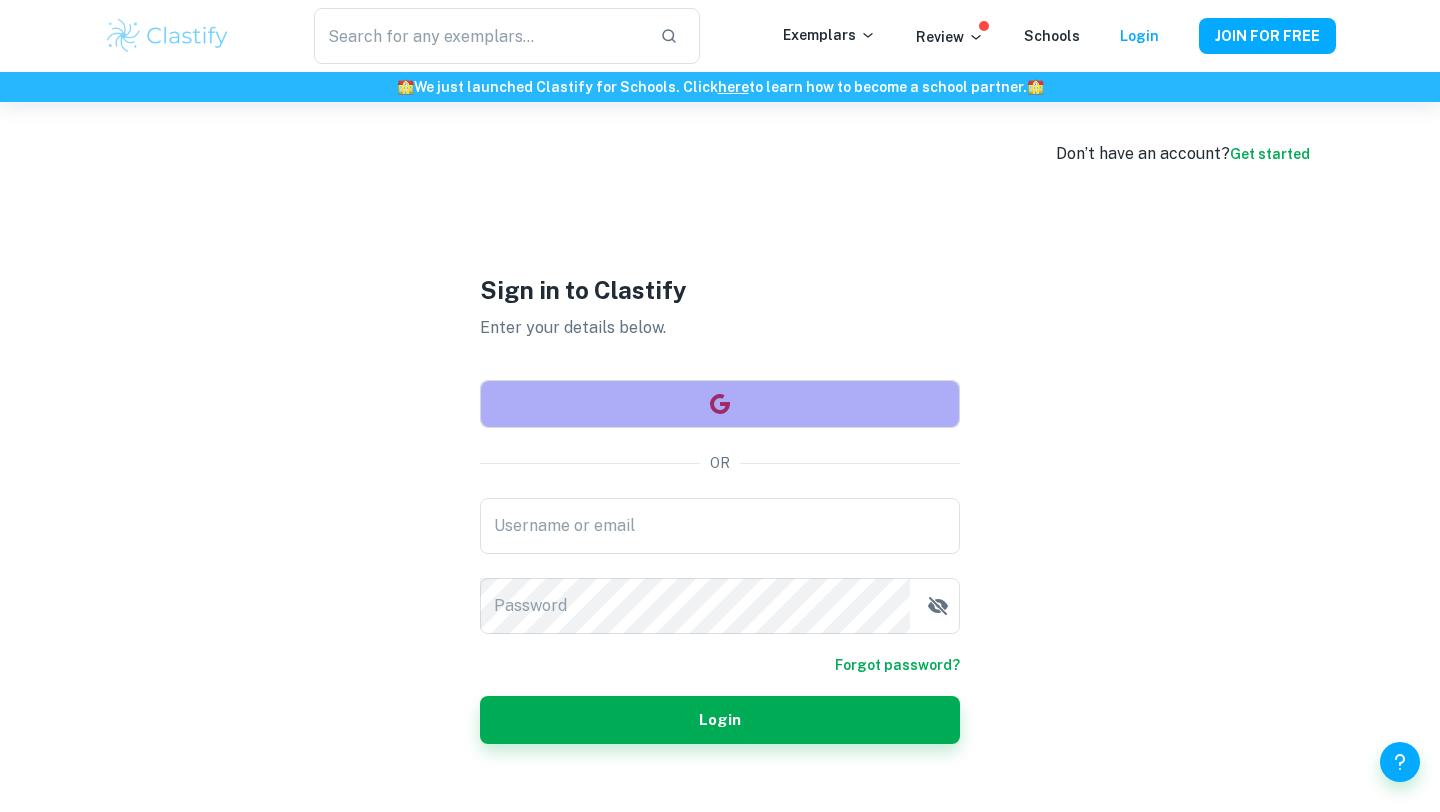 click 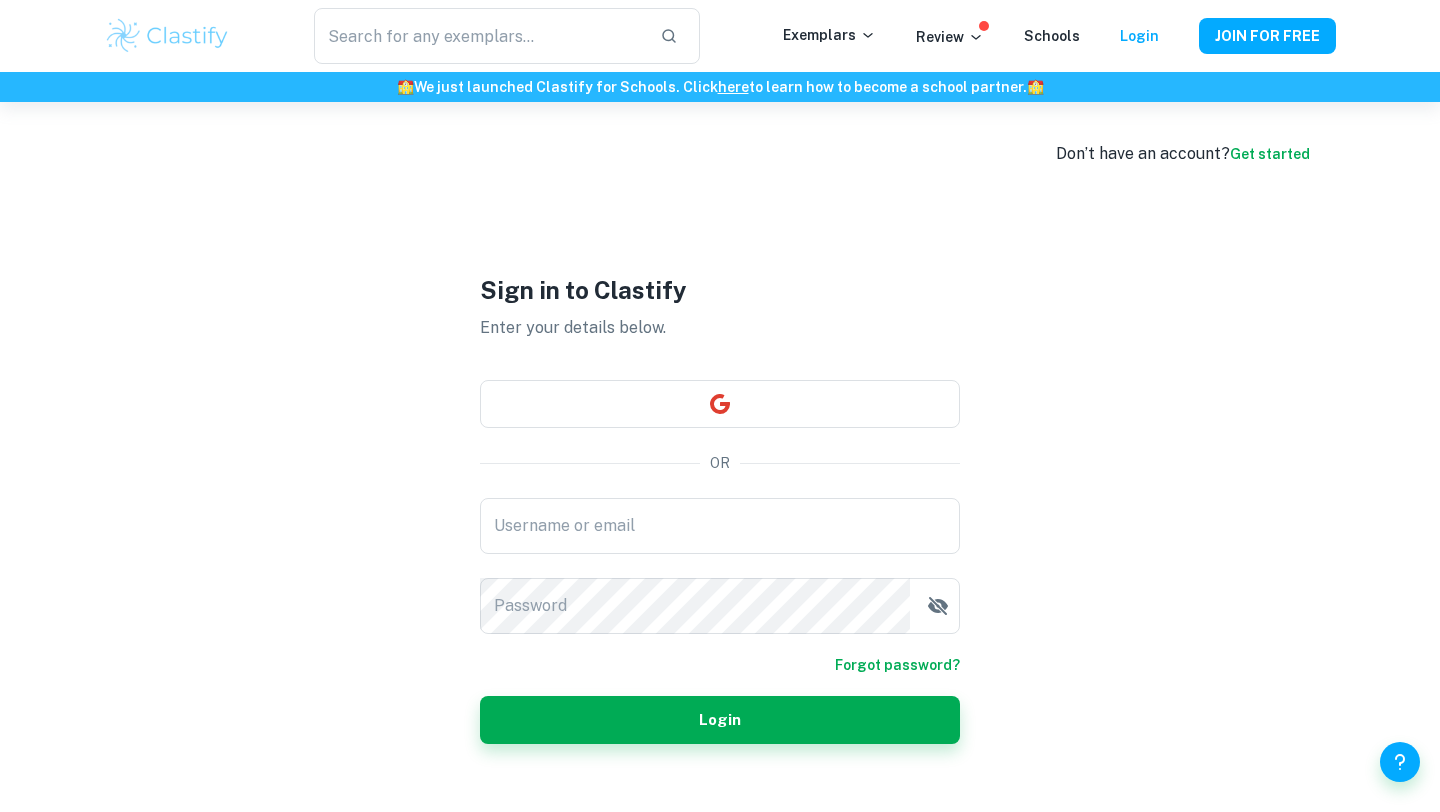click at bounding box center [720, 404] 